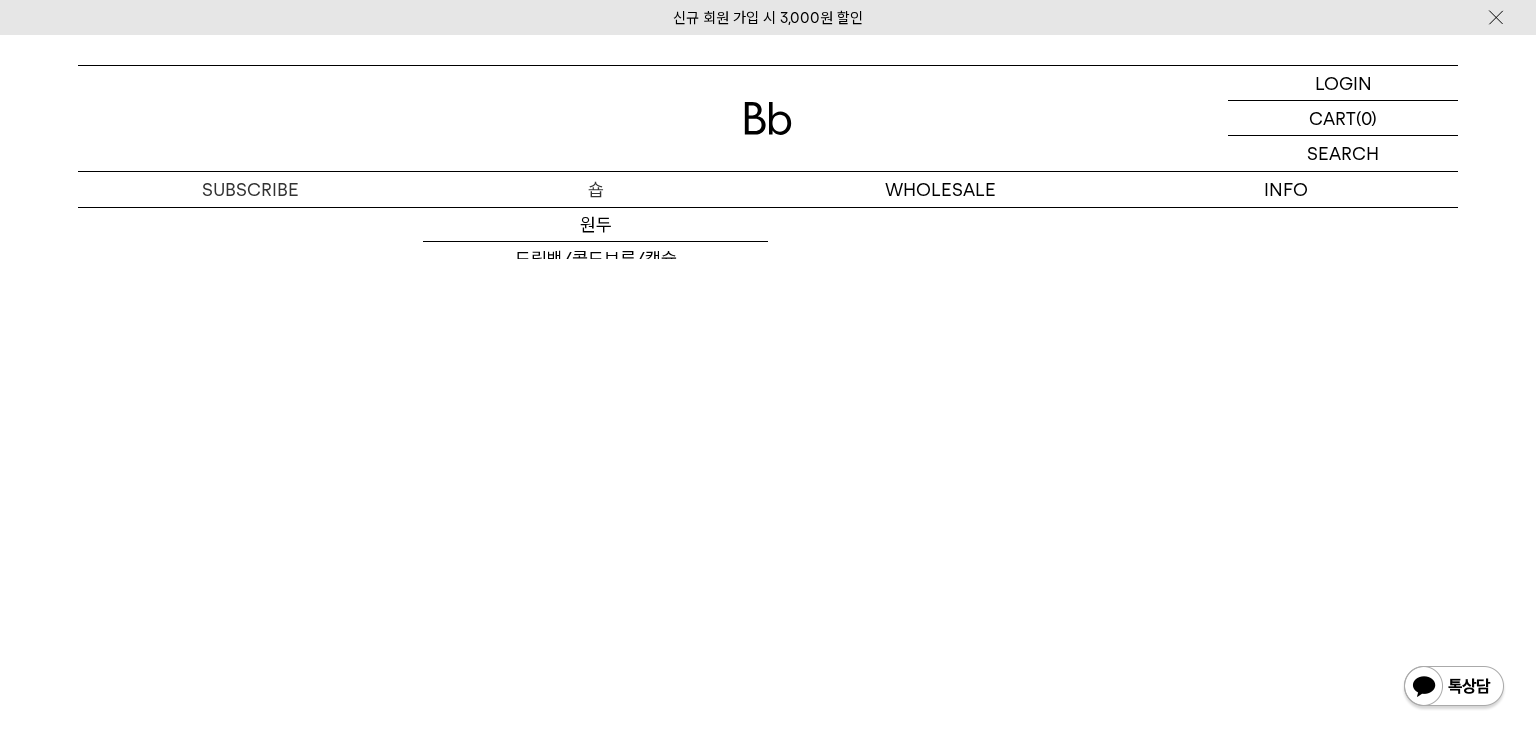 scroll, scrollTop: 0, scrollLeft: 0, axis: both 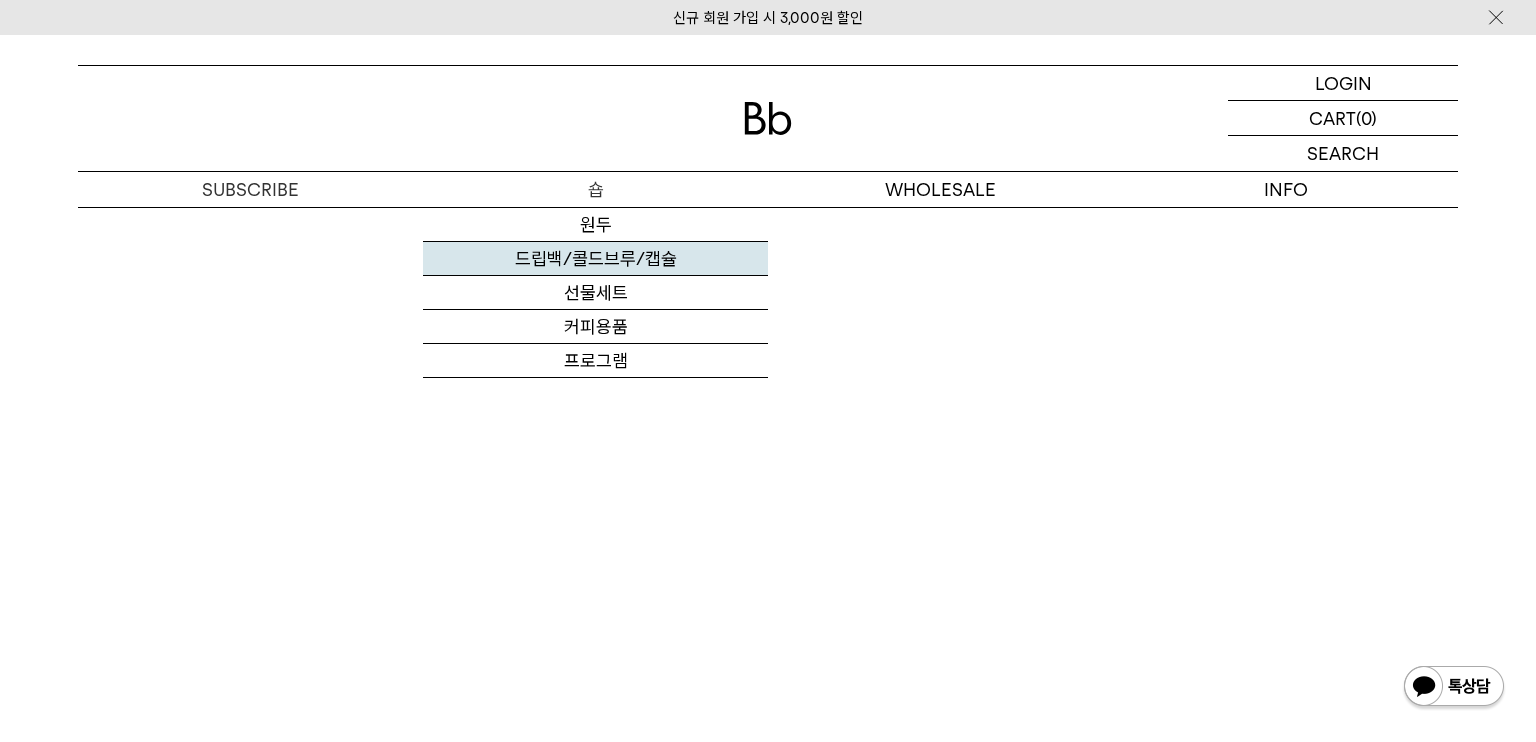 click on "드립백/콜드브루/캡슐" at bounding box center [595, 259] 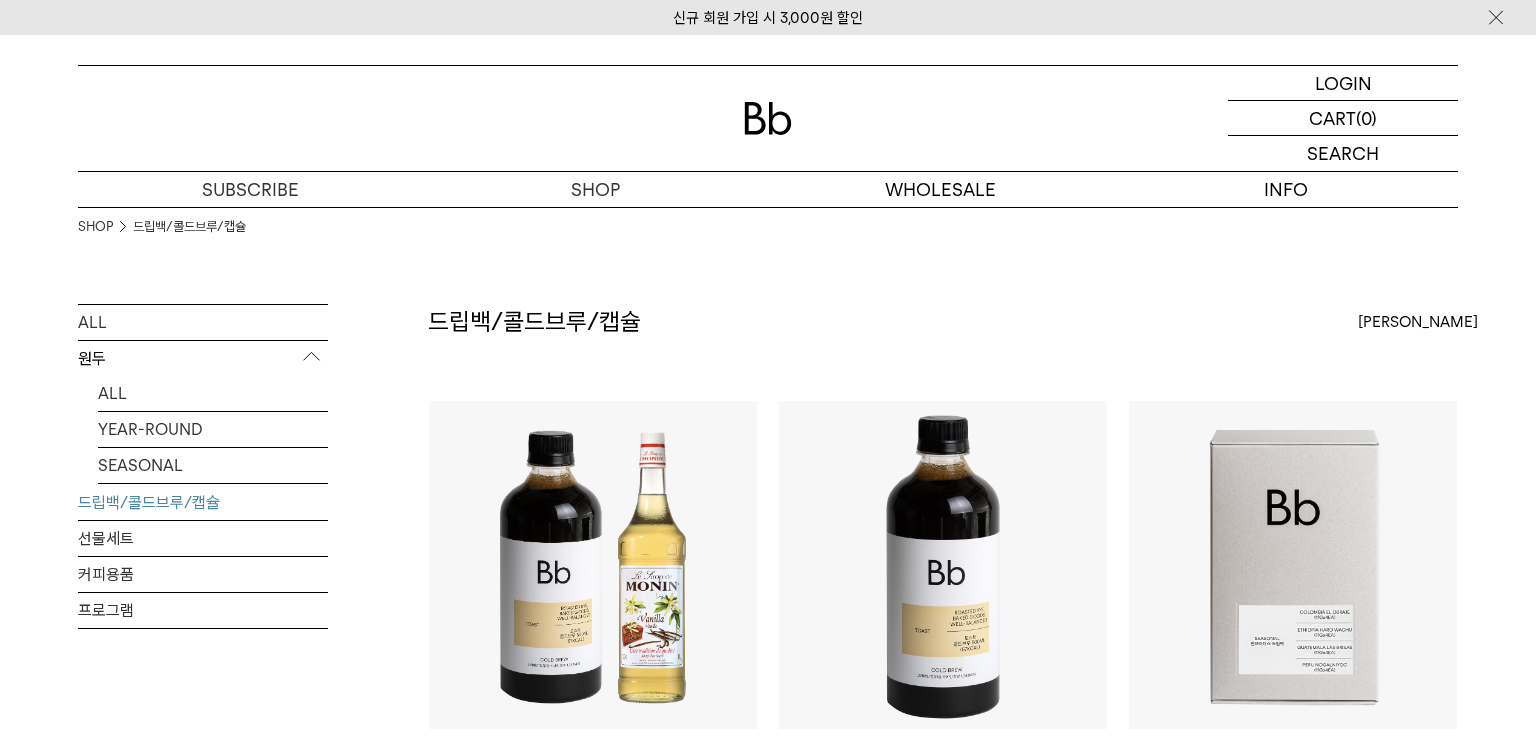 scroll, scrollTop: 0, scrollLeft: 0, axis: both 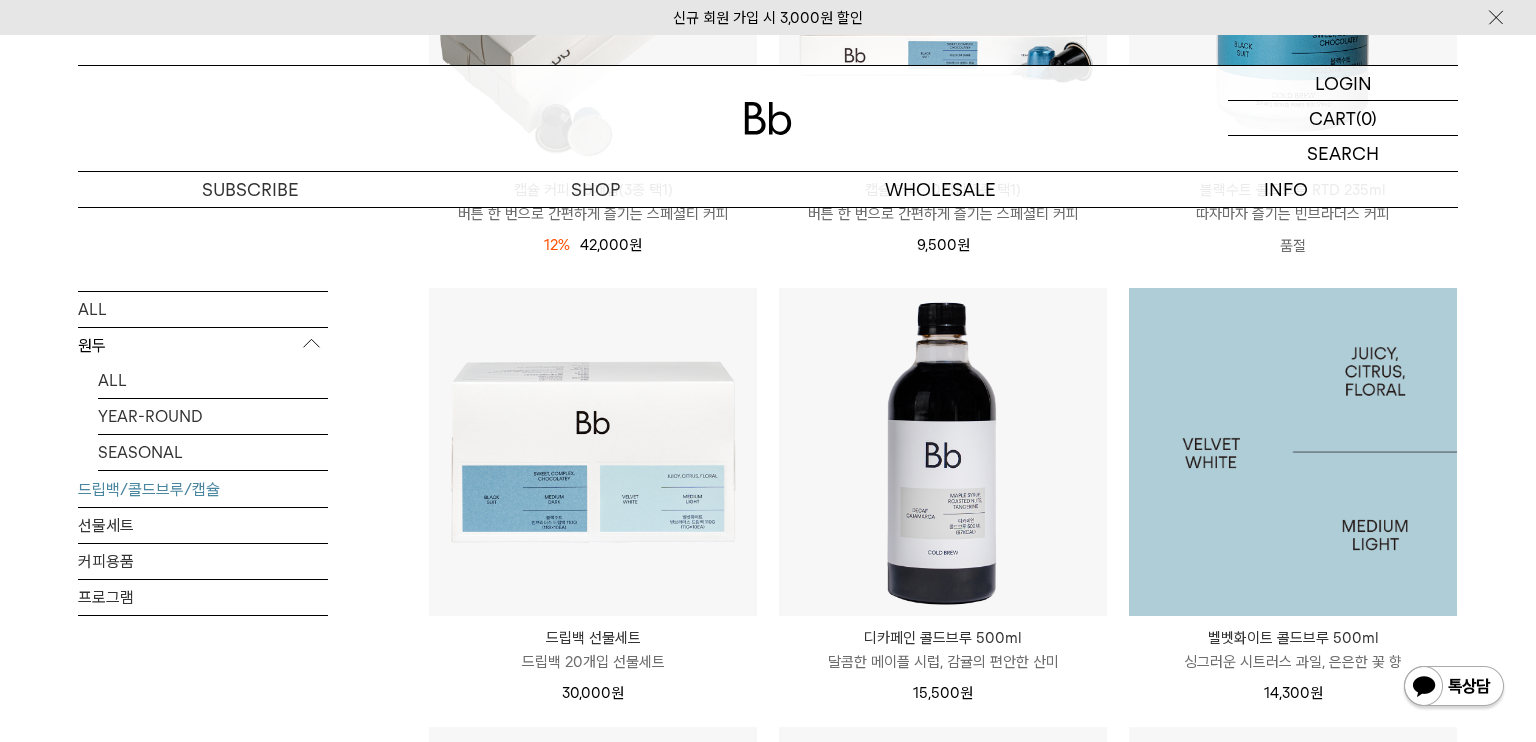 click at bounding box center [1293, 452] 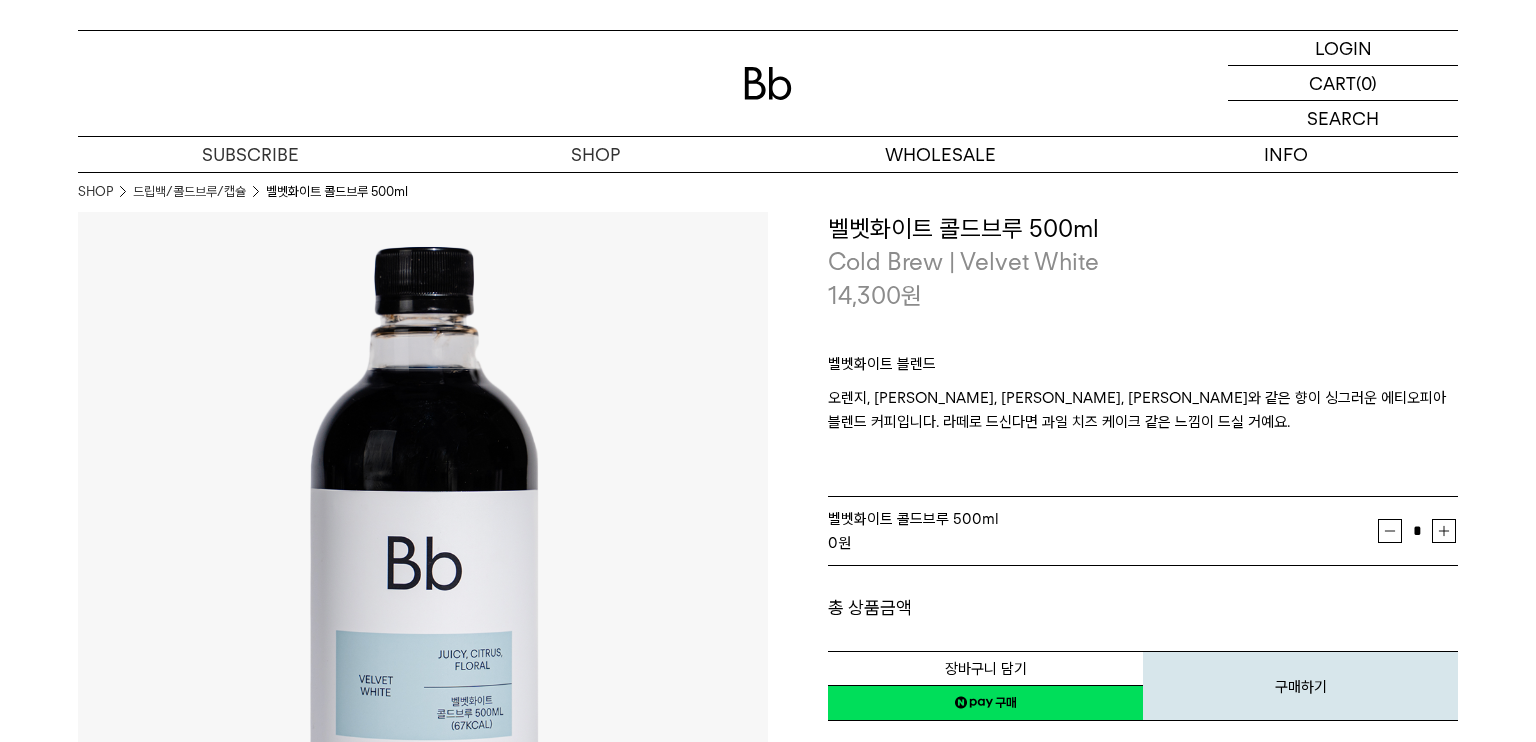 scroll, scrollTop: 0, scrollLeft: 0, axis: both 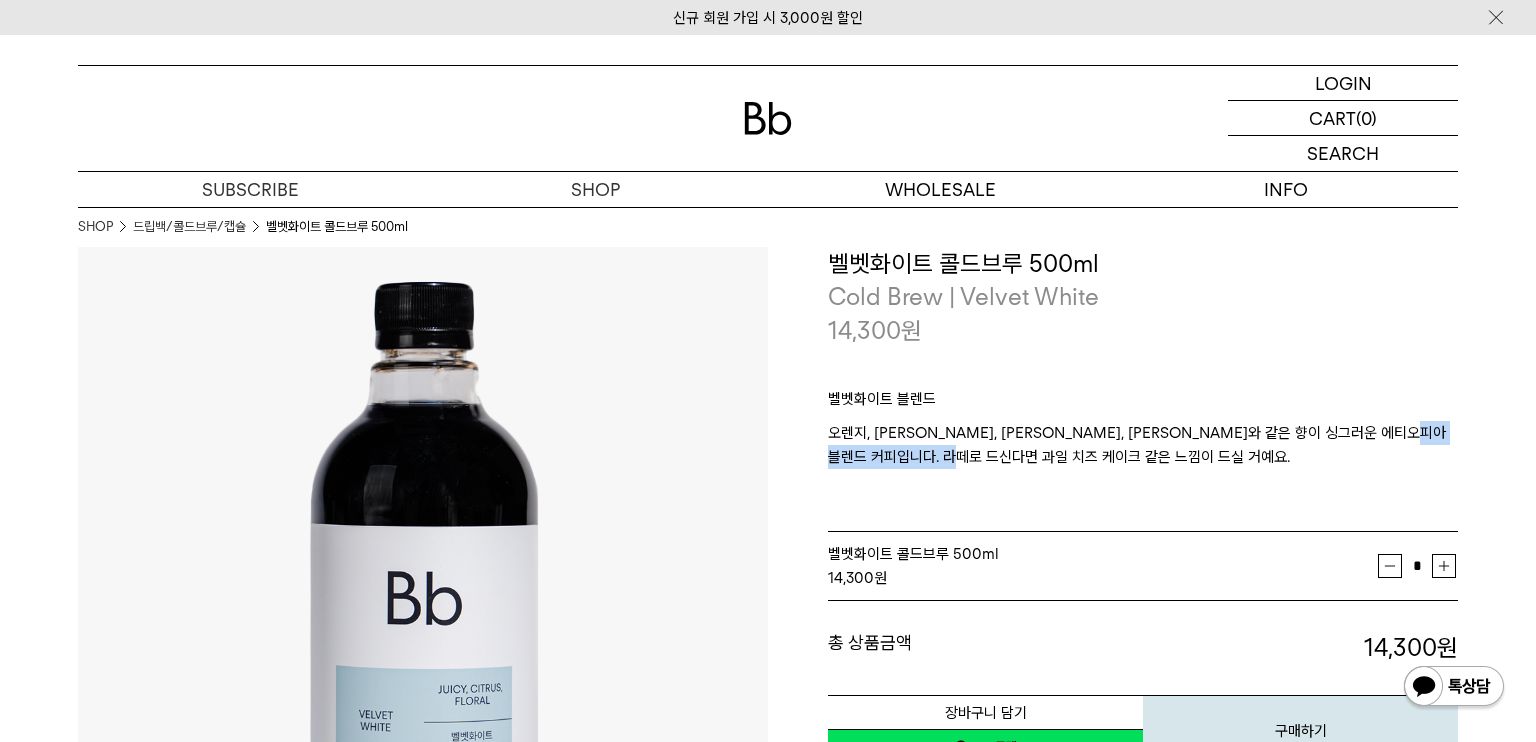 drag, startPoint x: 860, startPoint y: 457, endPoint x: 1000, endPoint y: 457, distance: 140 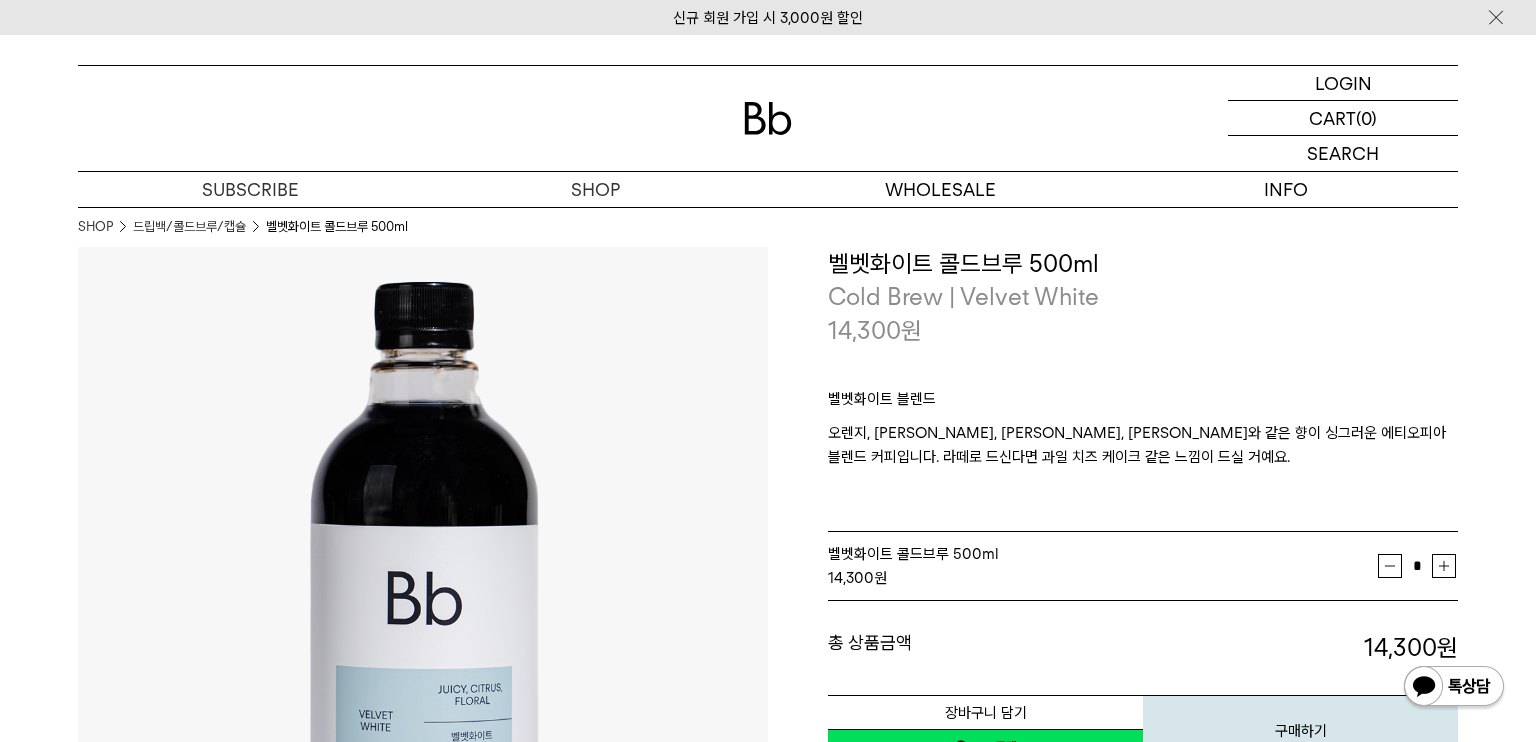 click on "오렌지, 재스민, 홍차, 브라운 슈거와 같은 향이 싱그러운 에티오피아 블렌드 커피입니다. 라떼로 드신다면 과일 치즈 케이크 같은 느낌이 드실 거예요." at bounding box center [1143, 457] 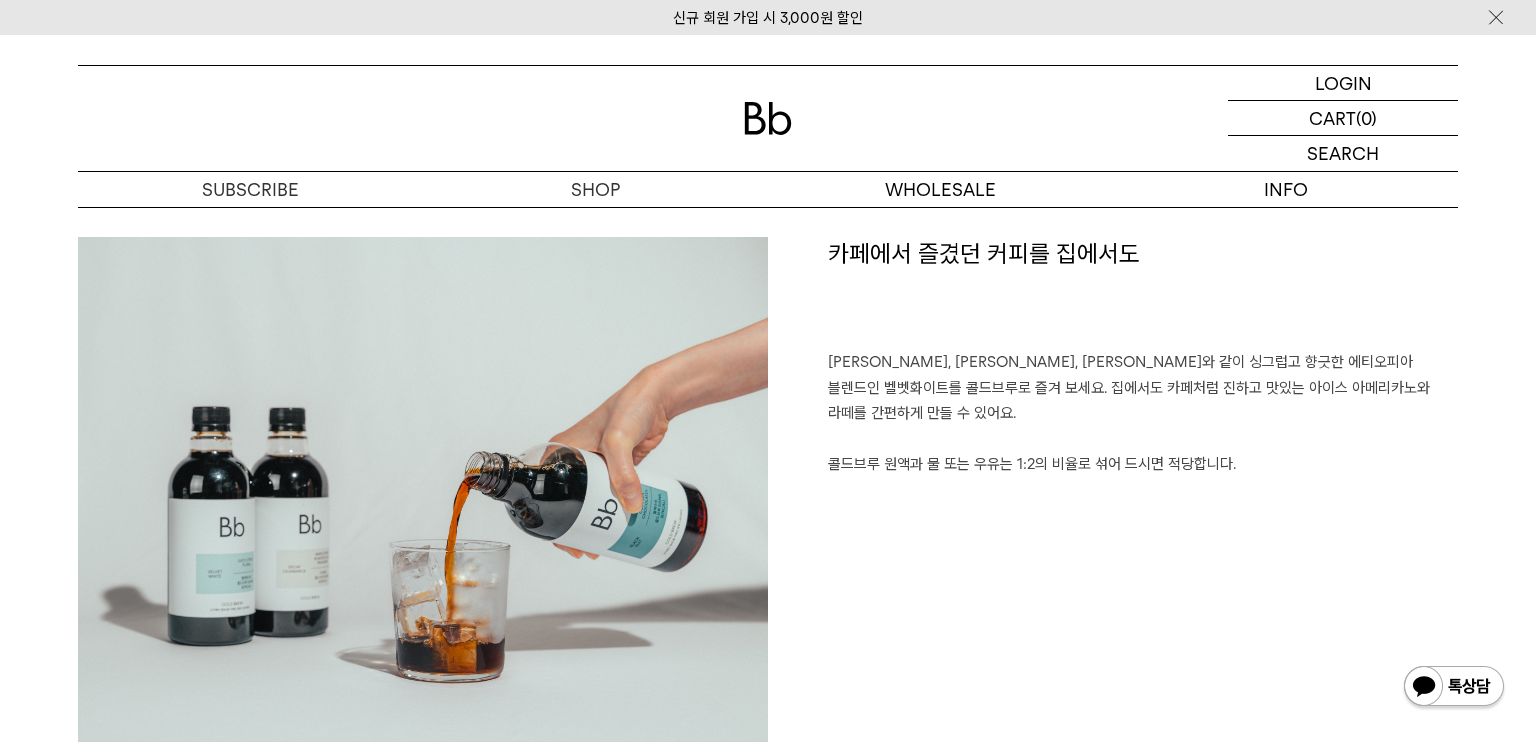 scroll, scrollTop: 1100, scrollLeft: 0, axis: vertical 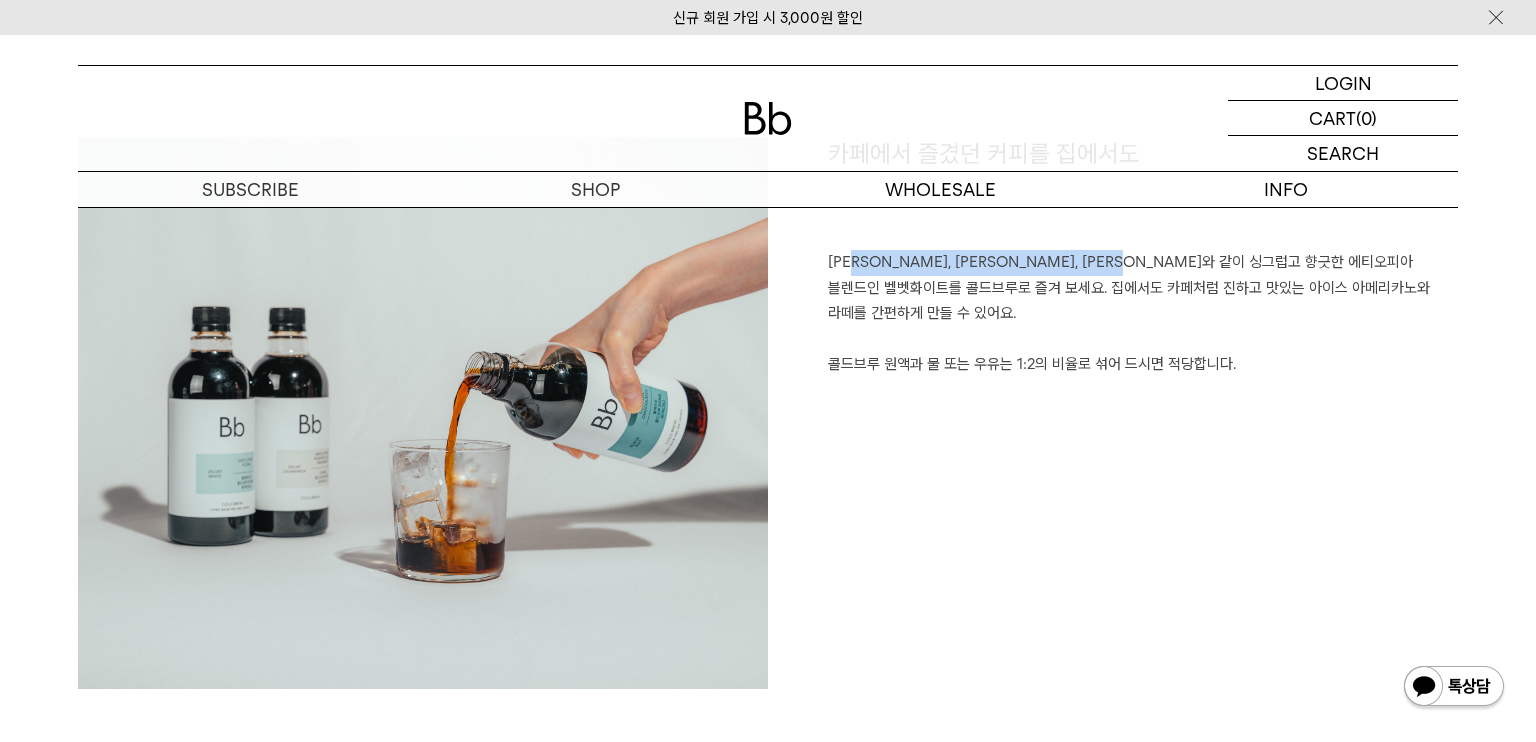 drag, startPoint x: 852, startPoint y: 262, endPoint x: 1176, endPoint y: 266, distance: 324.0247 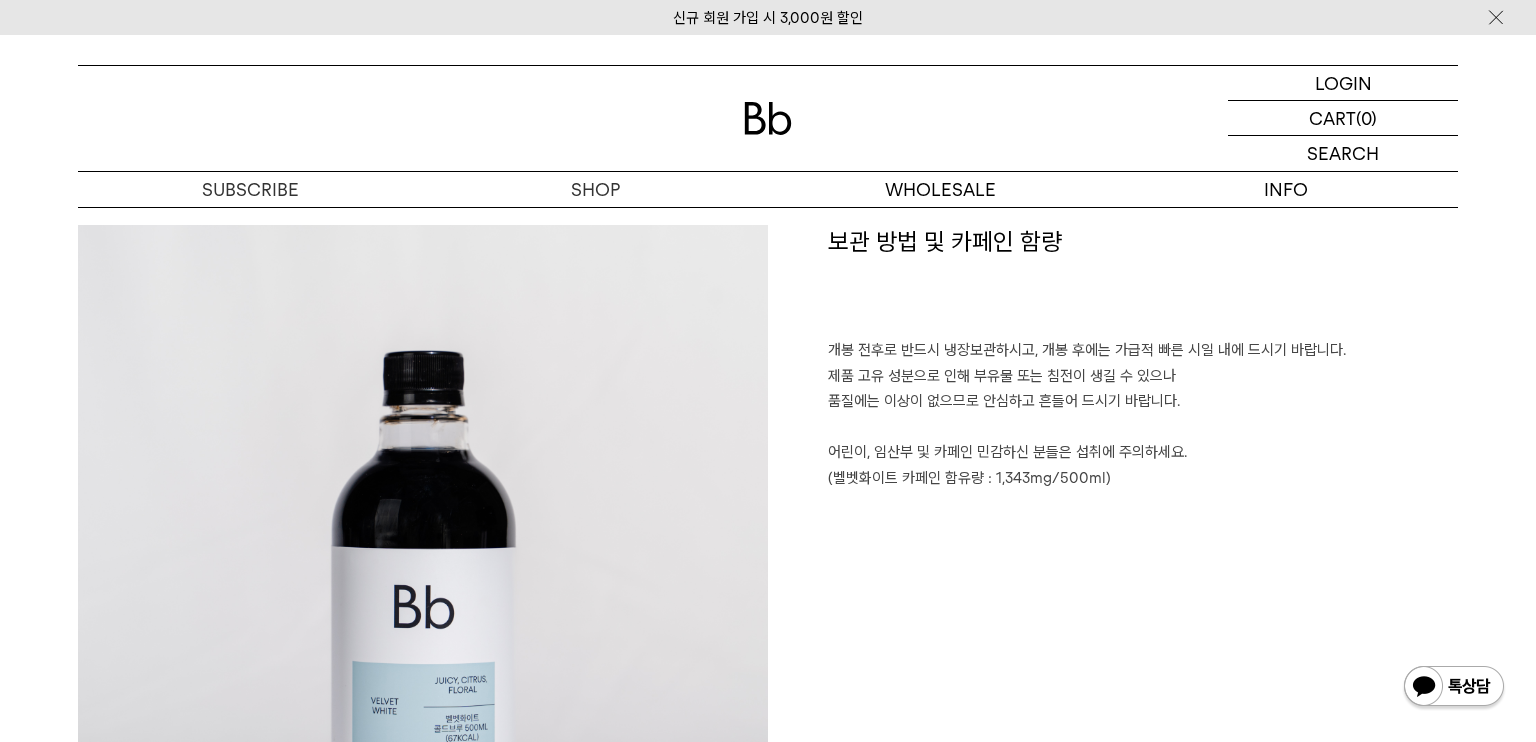 scroll, scrollTop: 1800, scrollLeft: 0, axis: vertical 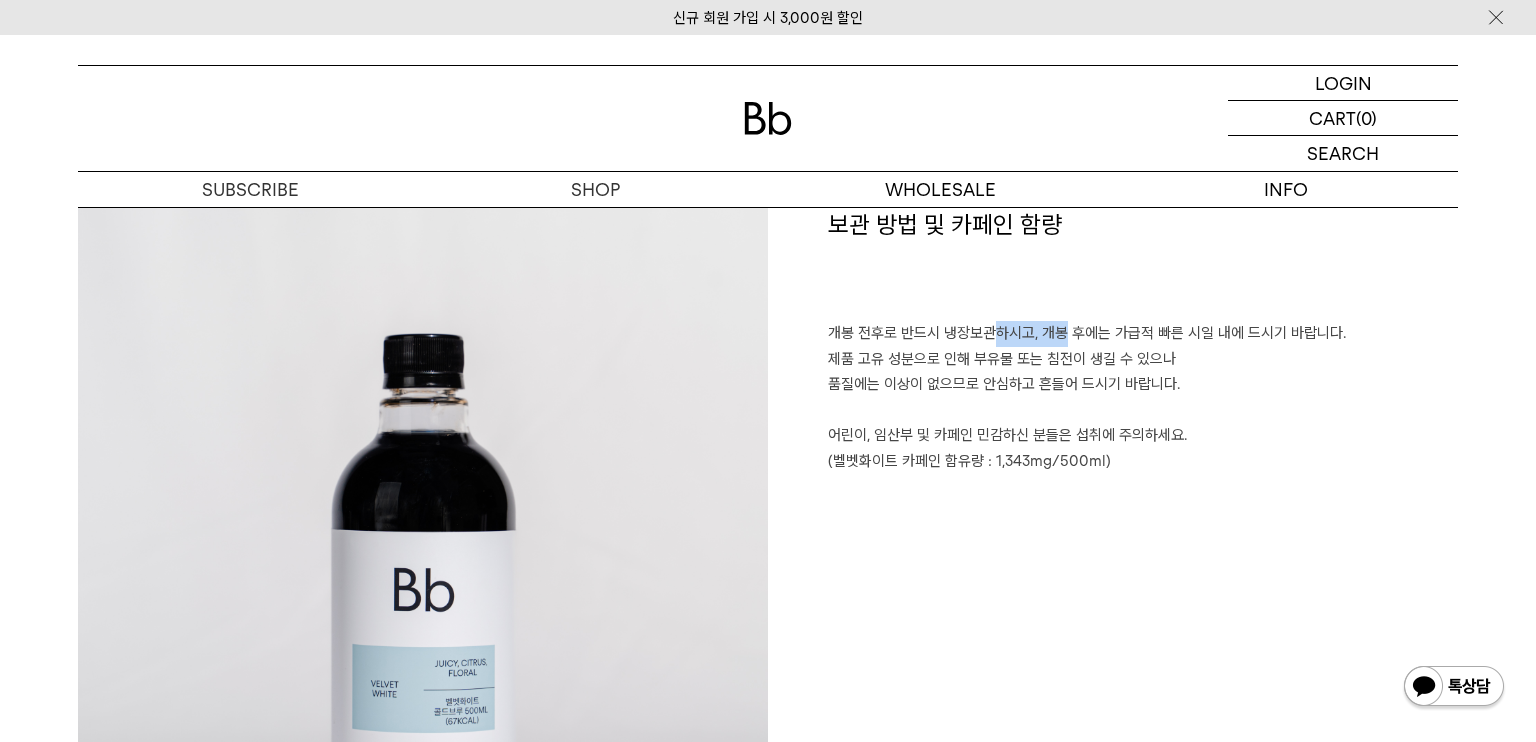 drag, startPoint x: 937, startPoint y: 333, endPoint x: 1017, endPoint y: 333, distance: 80 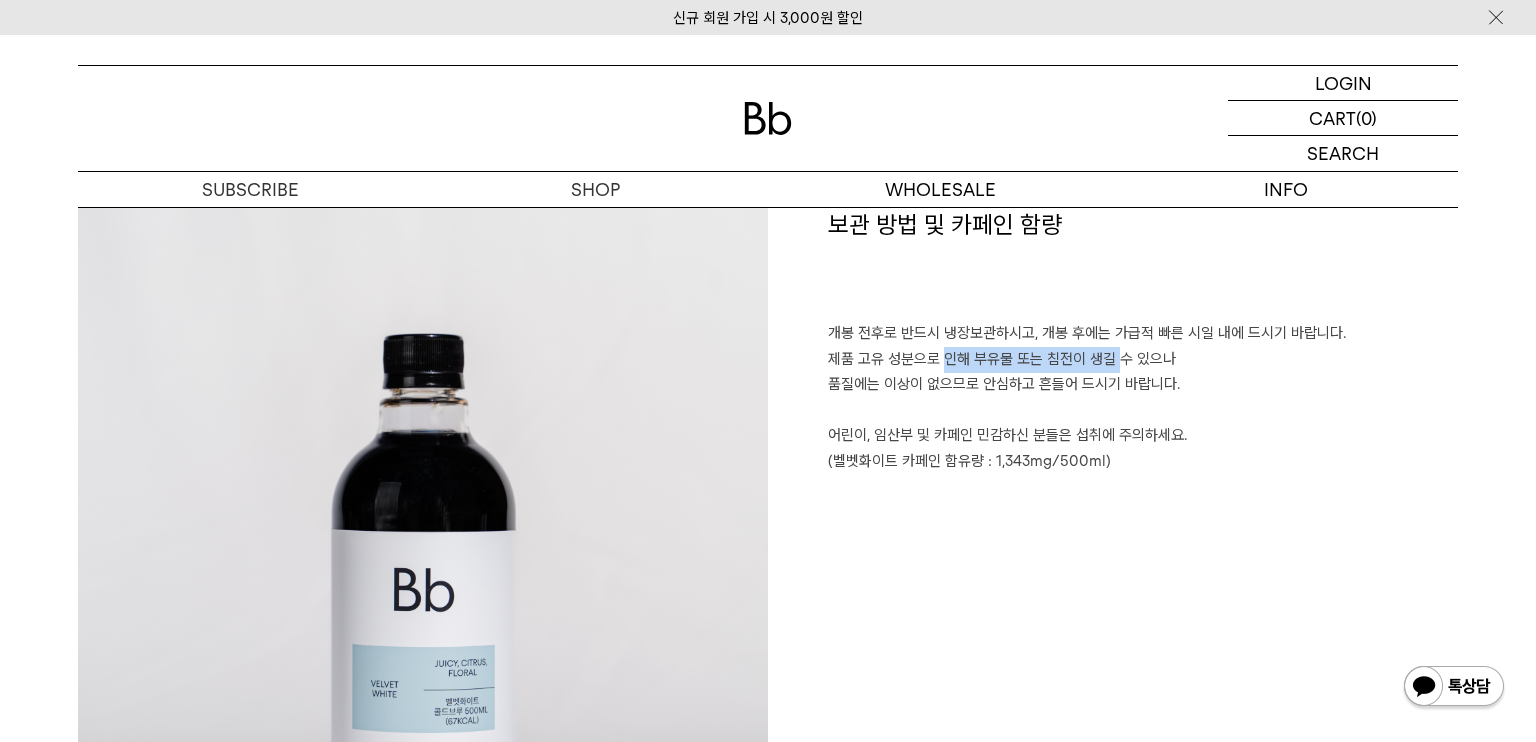 drag, startPoint x: 889, startPoint y: 355, endPoint x: 1024, endPoint y: 366, distance: 135.4474 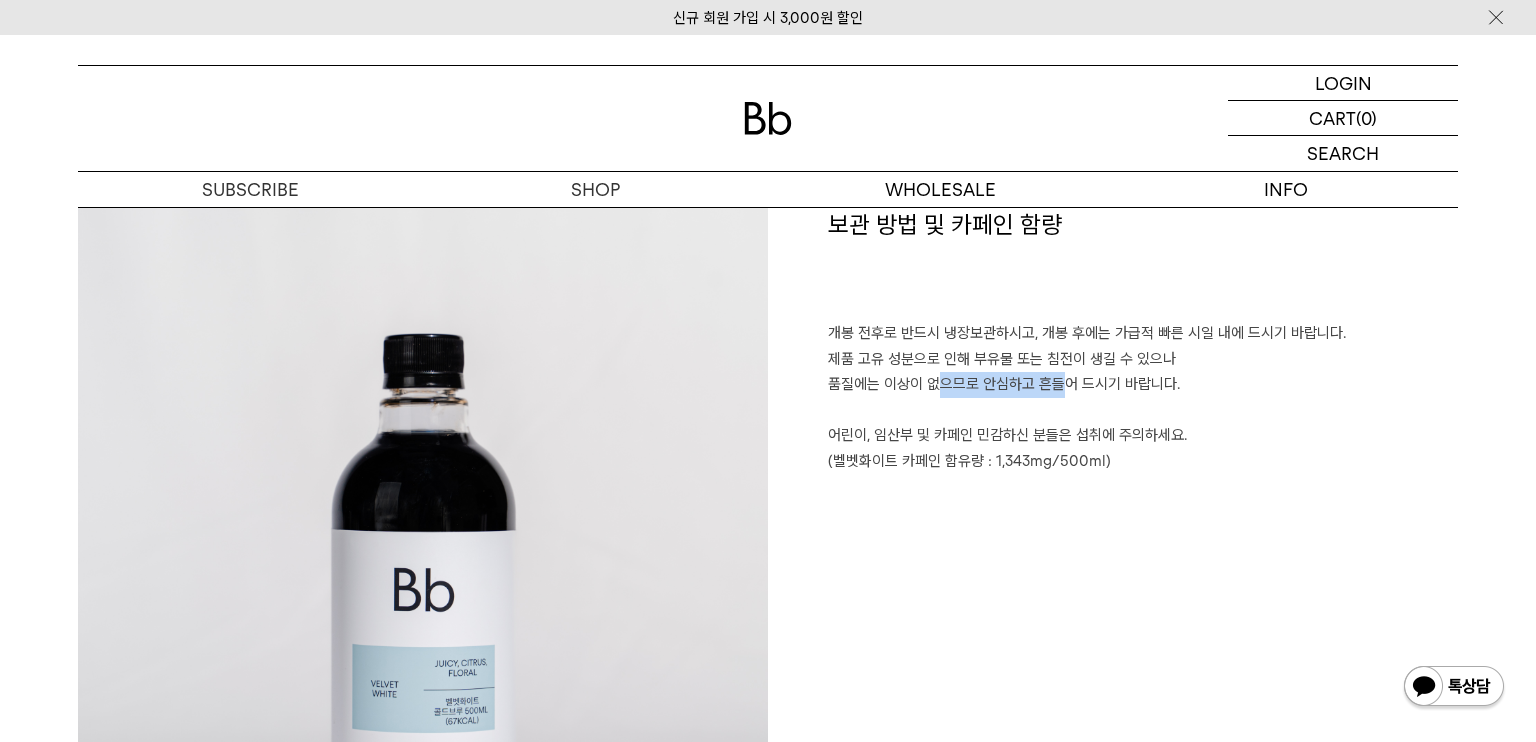 drag, startPoint x: 884, startPoint y: 382, endPoint x: 952, endPoint y: 384, distance: 68.0294 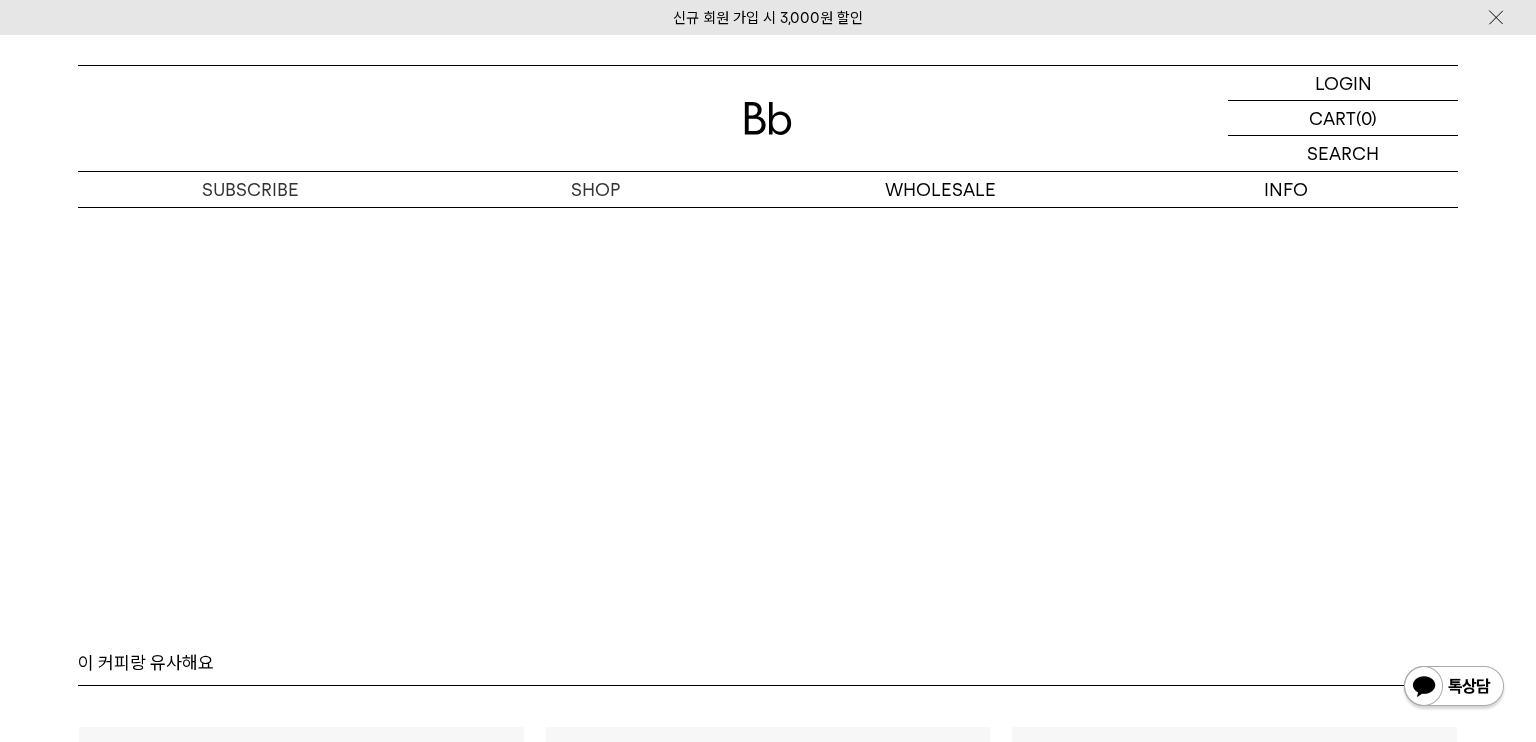 scroll, scrollTop: 3700, scrollLeft: 0, axis: vertical 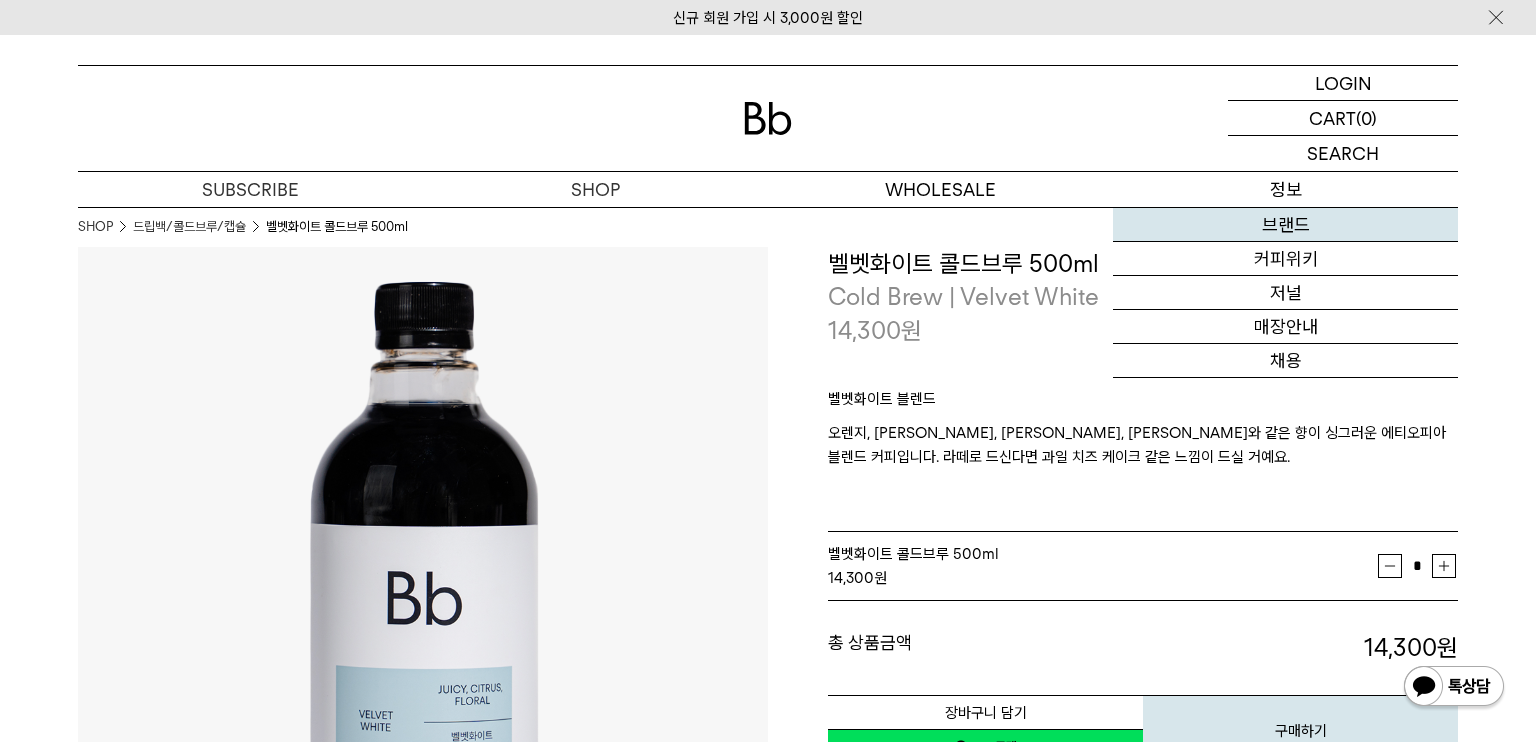 click on "브랜드" at bounding box center [1285, 225] 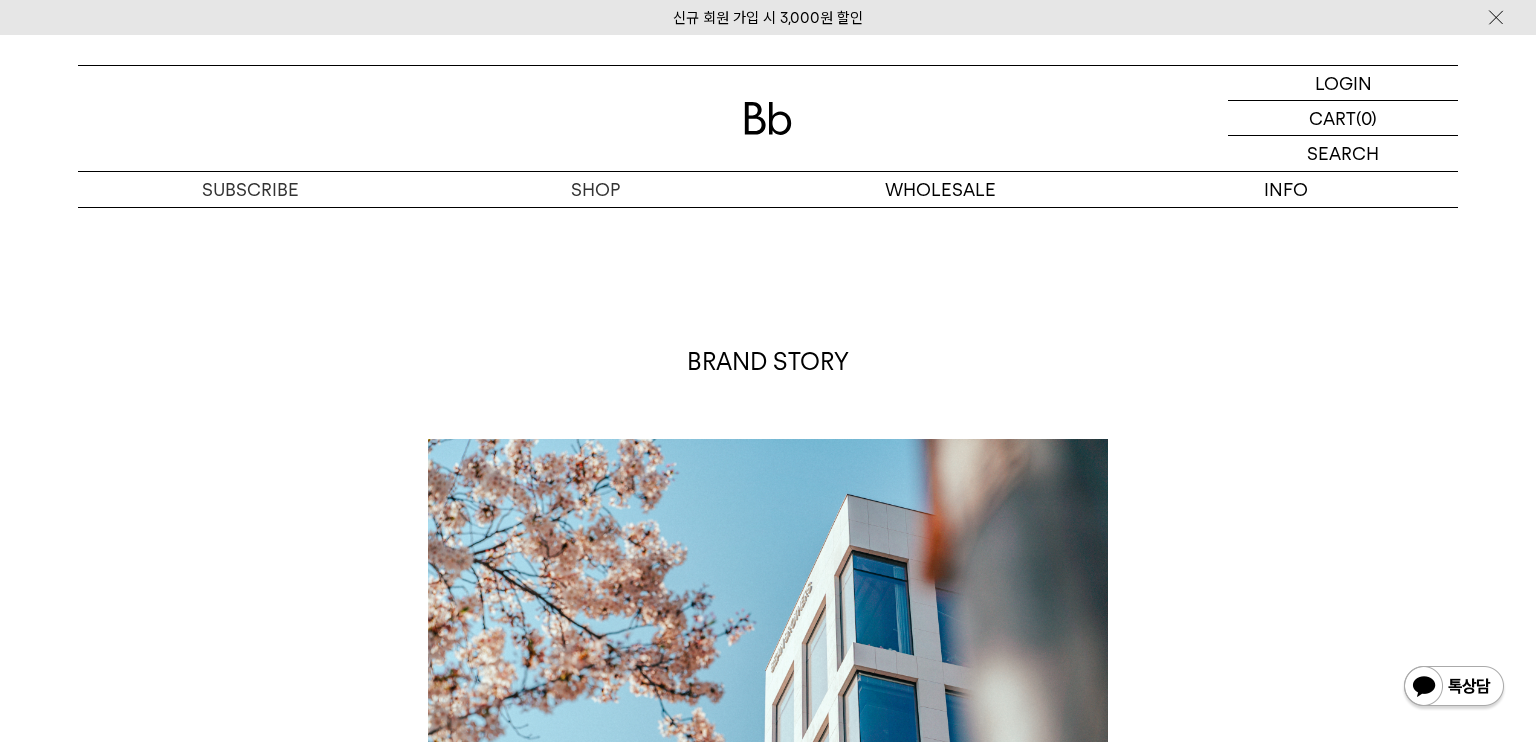 scroll, scrollTop: 400, scrollLeft: 0, axis: vertical 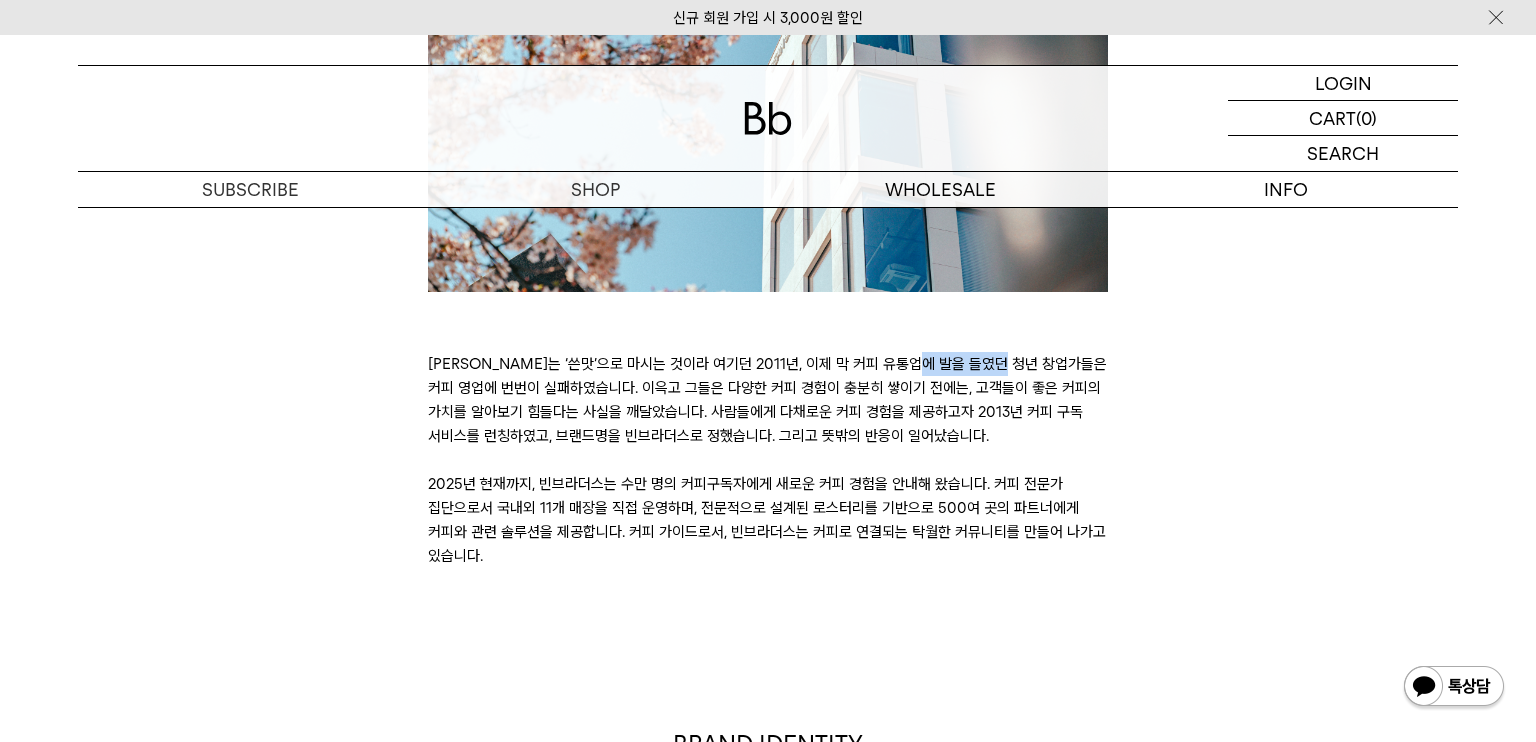 drag, startPoint x: 658, startPoint y: 361, endPoint x: 616, endPoint y: 378, distance: 45.310043 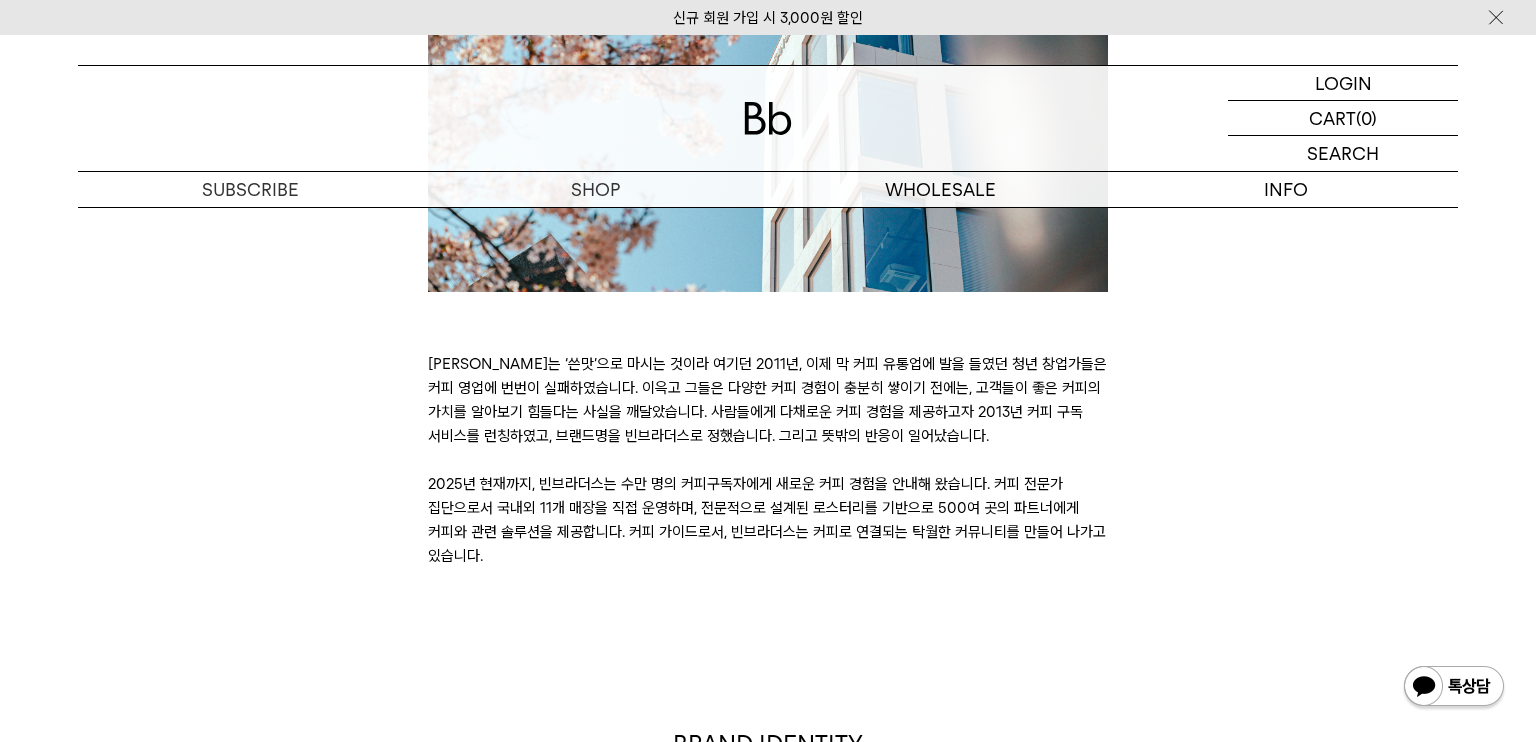 click on "[PERSON_NAME]는 ‘쓴맛’으로 마시는 것이라 여기던 2011년, 이제 막 커피 유통업에 발을 들였던 청년 창업가들은 커피 영업에 번번이 실패하였습니다. 이윽고 그들은 다양한 커피 경험이 충분히 쌓이기 전에는, 고객들이 좋은 커피의 가치를 알아보기 힘들다는 사실을 깨달았습니다. 사람들에게 다채로운 커피 경험을 제공하고자 2013년 커피 구독 서비스를 런칭하였고, 브랜드명을 빈브라더스로 정했습니다. 그리고 뜻밖의 반응이 일어났습니다." at bounding box center (768, 460) 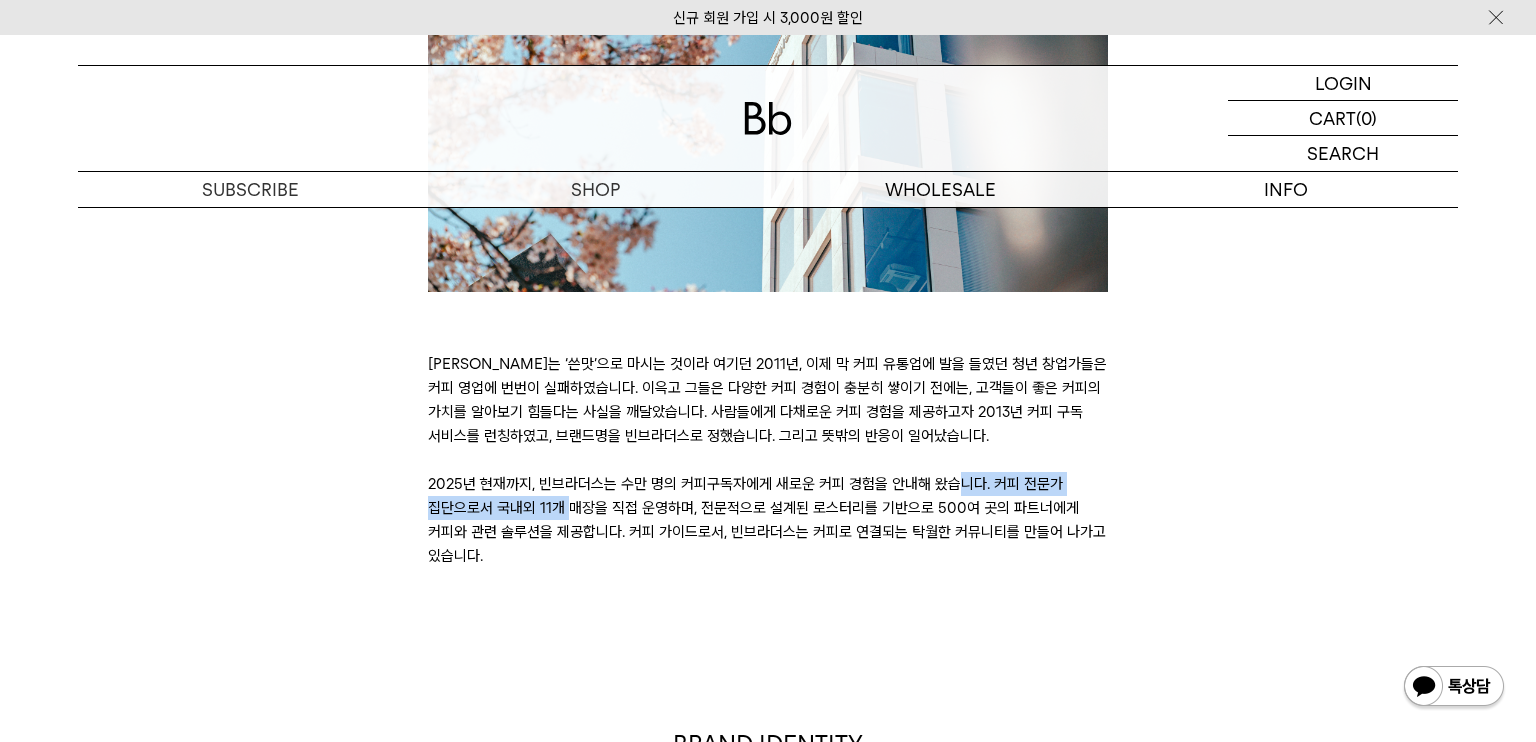 drag, startPoint x: 643, startPoint y: 481, endPoint x: 909, endPoint y: 478, distance: 266.0169 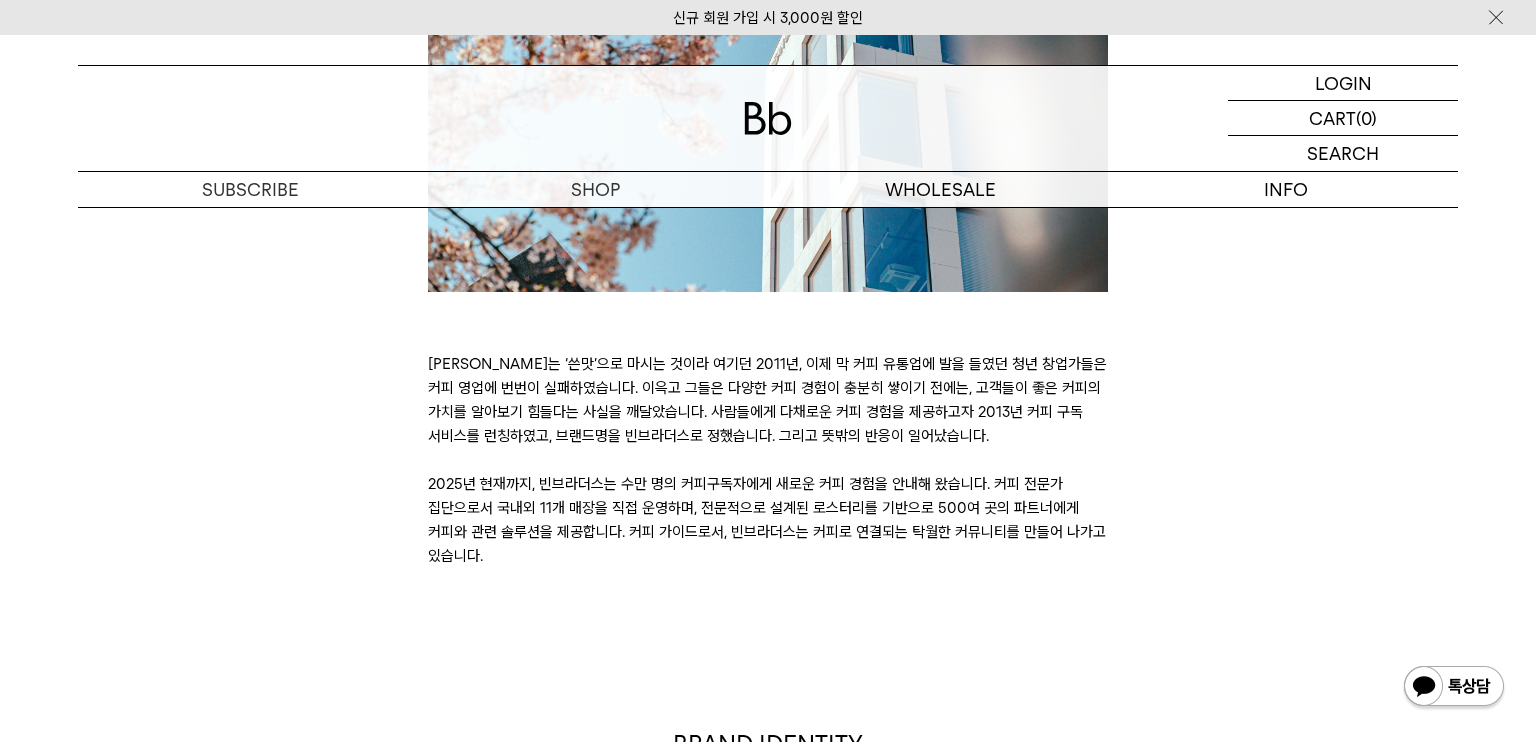 click on "[PERSON_NAME]는 ‘쓴맛’으로 마시는 것이라 여기던 2011년, 이제 막 커피 유통업에 발을 들였던 청년 창업가들은 커피 영업에 번번이 실패하였습니다. 이윽고 그들은 다양한 커피 경험이 충분히 쌓이기 전에는, 고객들이 좋은 커피의 가치를 알아보기 힘들다는 사실을 깨달았습니다. 사람들에게 다채로운 커피 경험을 제공하고자 2013년 커피 구독 서비스를 런칭하였고, 브랜드명을 빈브라더스로 정했습니다. 그리고 뜻밖의 반응이 일어났습니다." at bounding box center [768, 460] 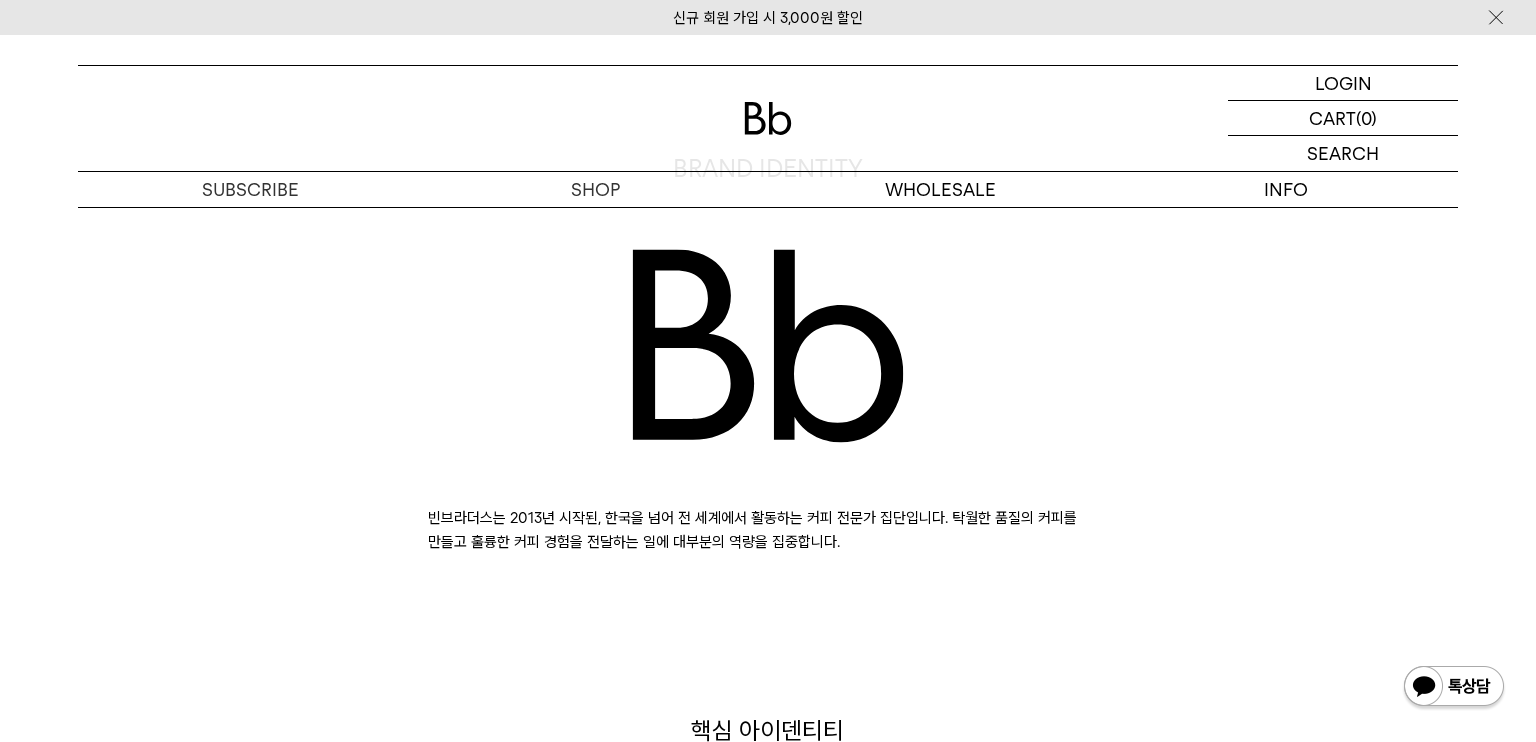 scroll, scrollTop: 1300, scrollLeft: 0, axis: vertical 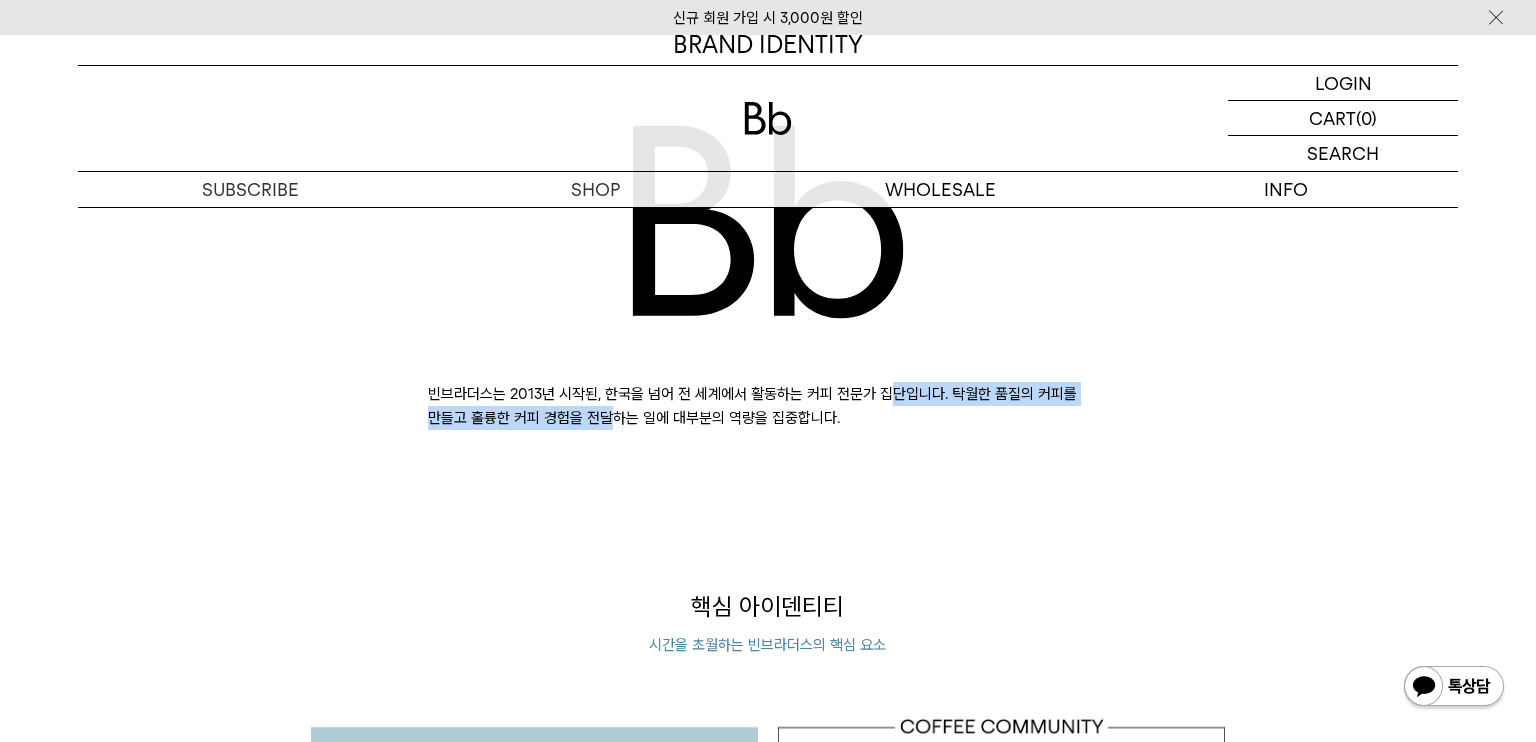 drag, startPoint x: 596, startPoint y: 393, endPoint x: 945, endPoint y: 399, distance: 349.05157 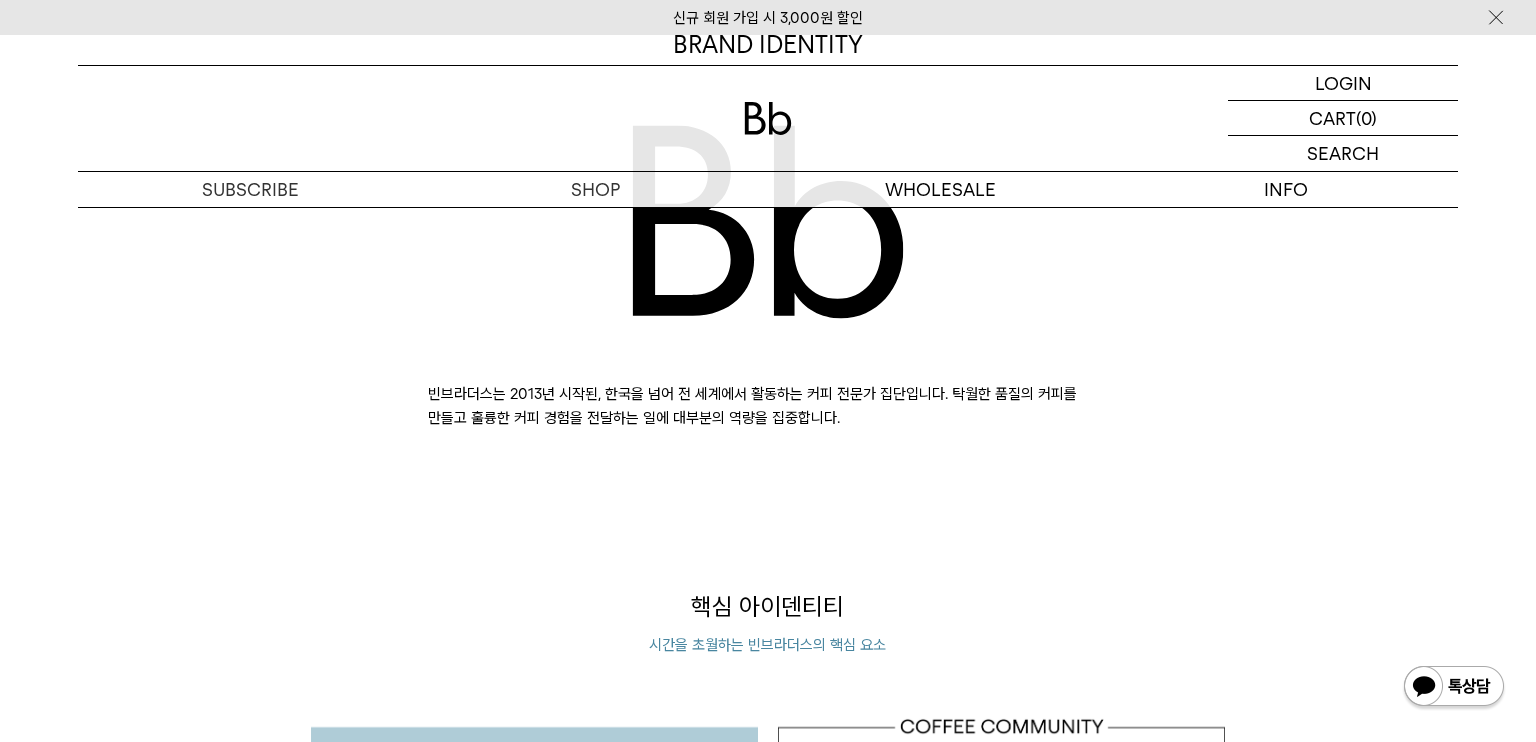 click on "BRAND STORY
[PERSON_NAME]는 ‘쓴맛’으로 마시는 것이라 여기던 2011년, 이제 막 커피 유통업에 발을 들였던 청년 창업가들은 커피 영업에 번번이 실패하였습니다. 이윽고 그들은 다양한 커피 경험이 충분히 쌓이기 전에는, 고객들이 좋은 커피의 가치를 알아보기 힘들다는 사실을 깨달았습니다. 사람들에게 다채로운 커피 경험을 제공하고자 2013년 커피 구독 서비스를 런칭하였고, 브랜드명을 빈브라더스로 정했습니다. 그리고 뜻밖의 반응이 일어났습니다.
BRAND IDENTITY" at bounding box center (768, 1727) 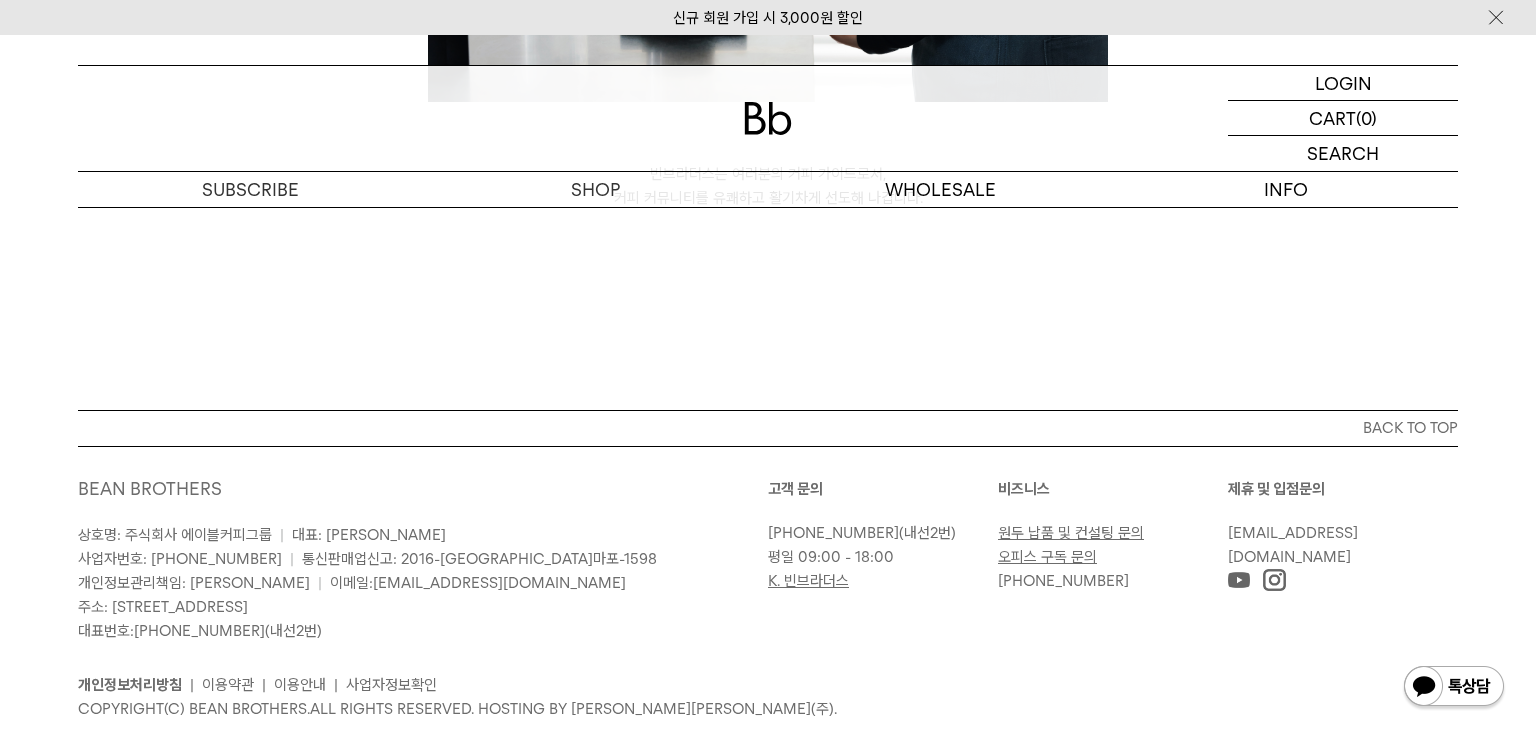 scroll, scrollTop: 5639, scrollLeft: 0, axis: vertical 